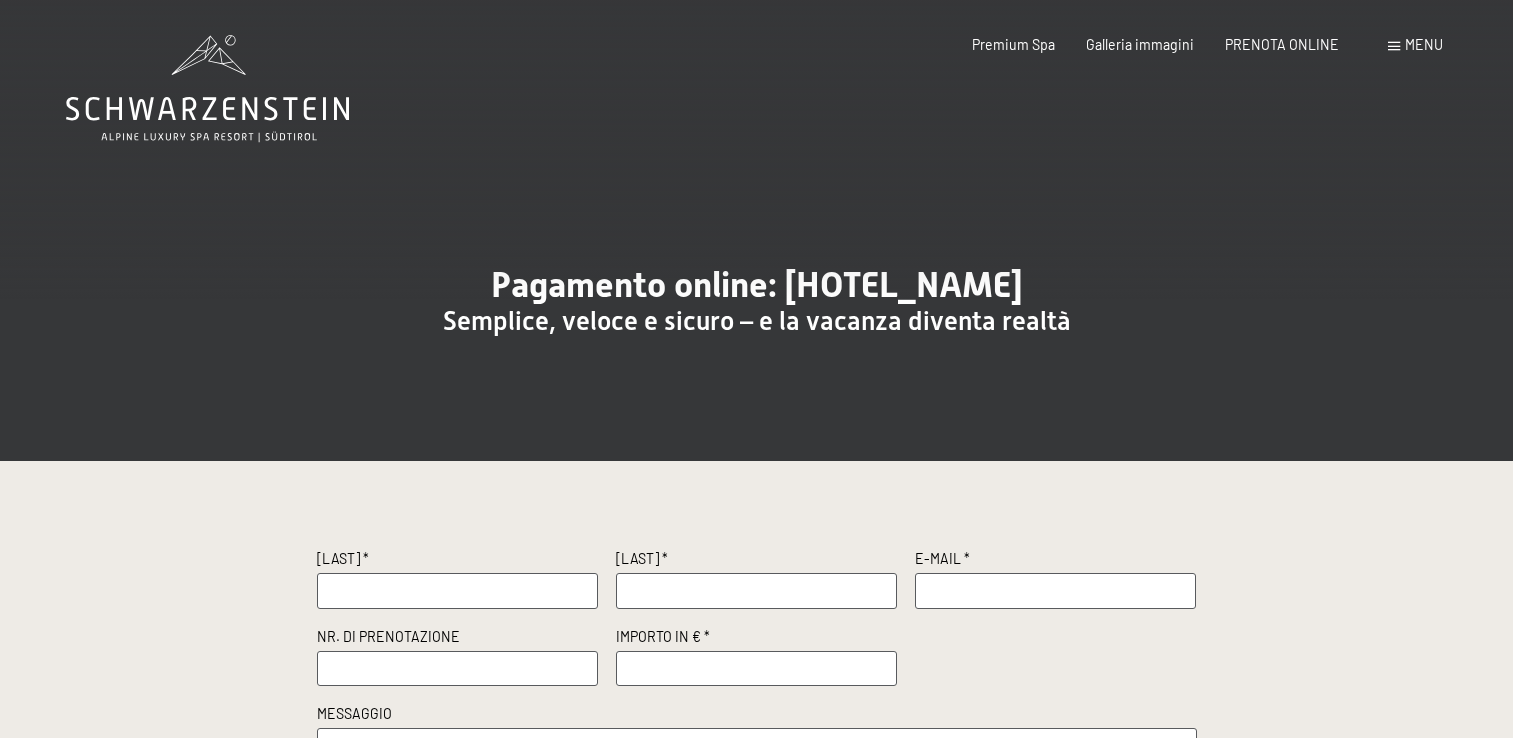 scroll, scrollTop: 0, scrollLeft: 0, axis: both 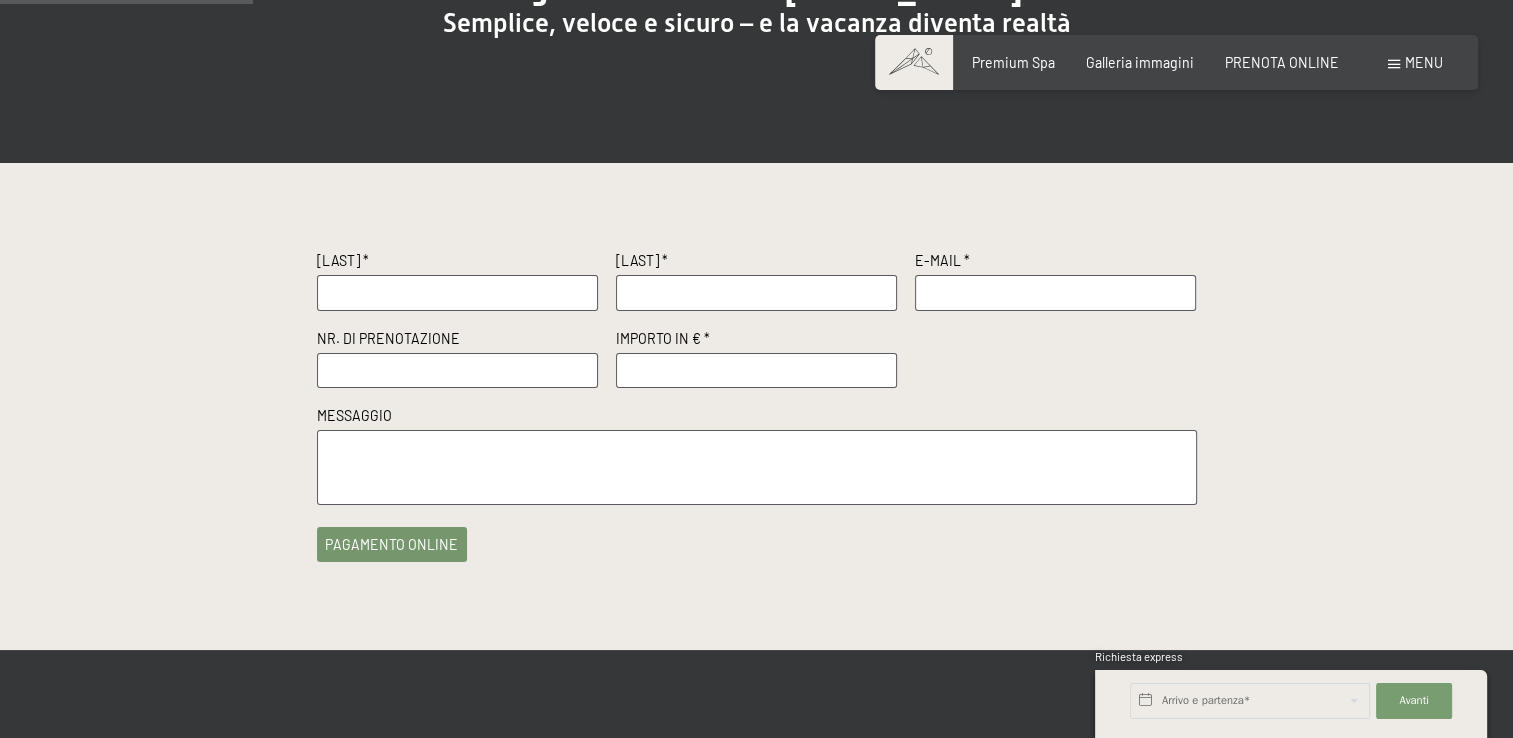click at bounding box center (458, 293) 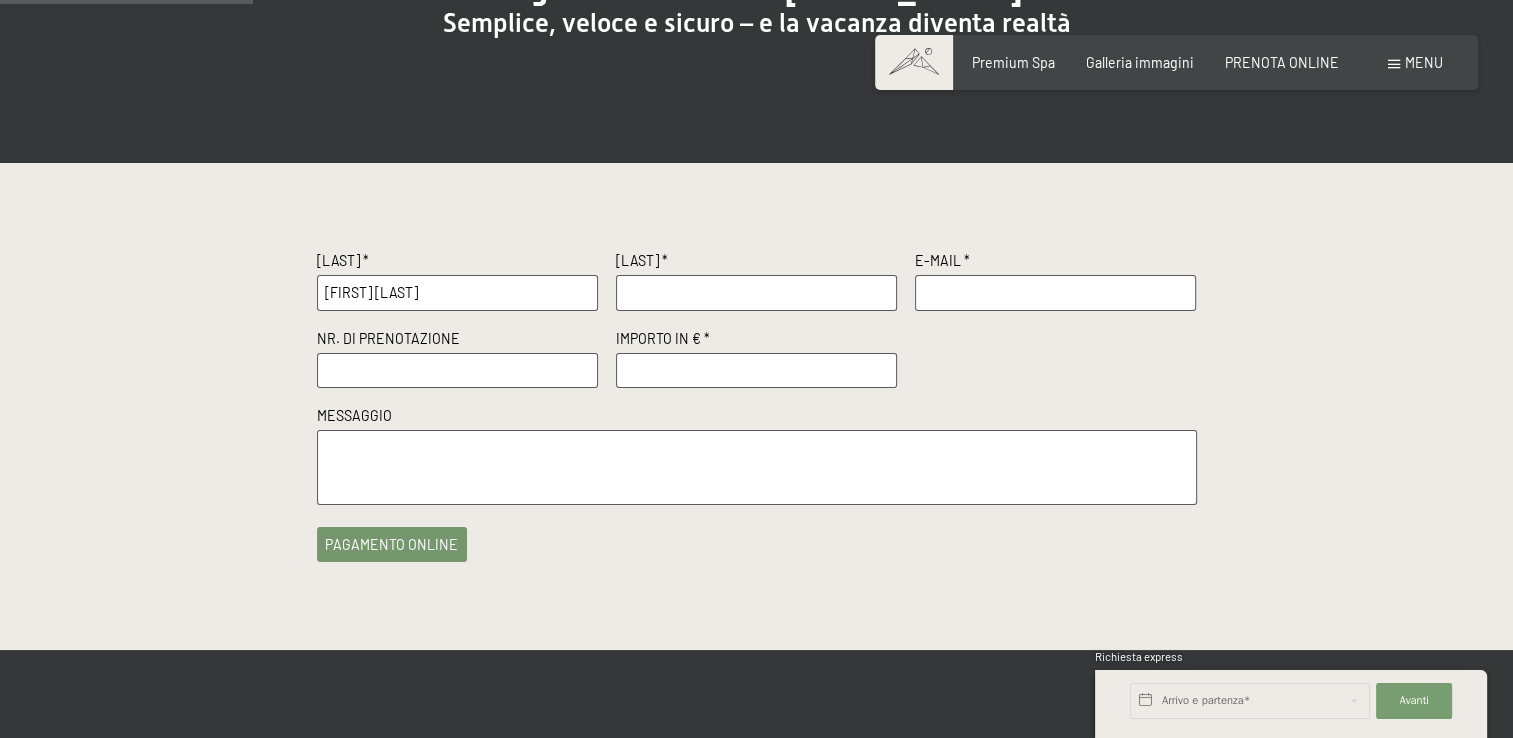 type on "Gini" 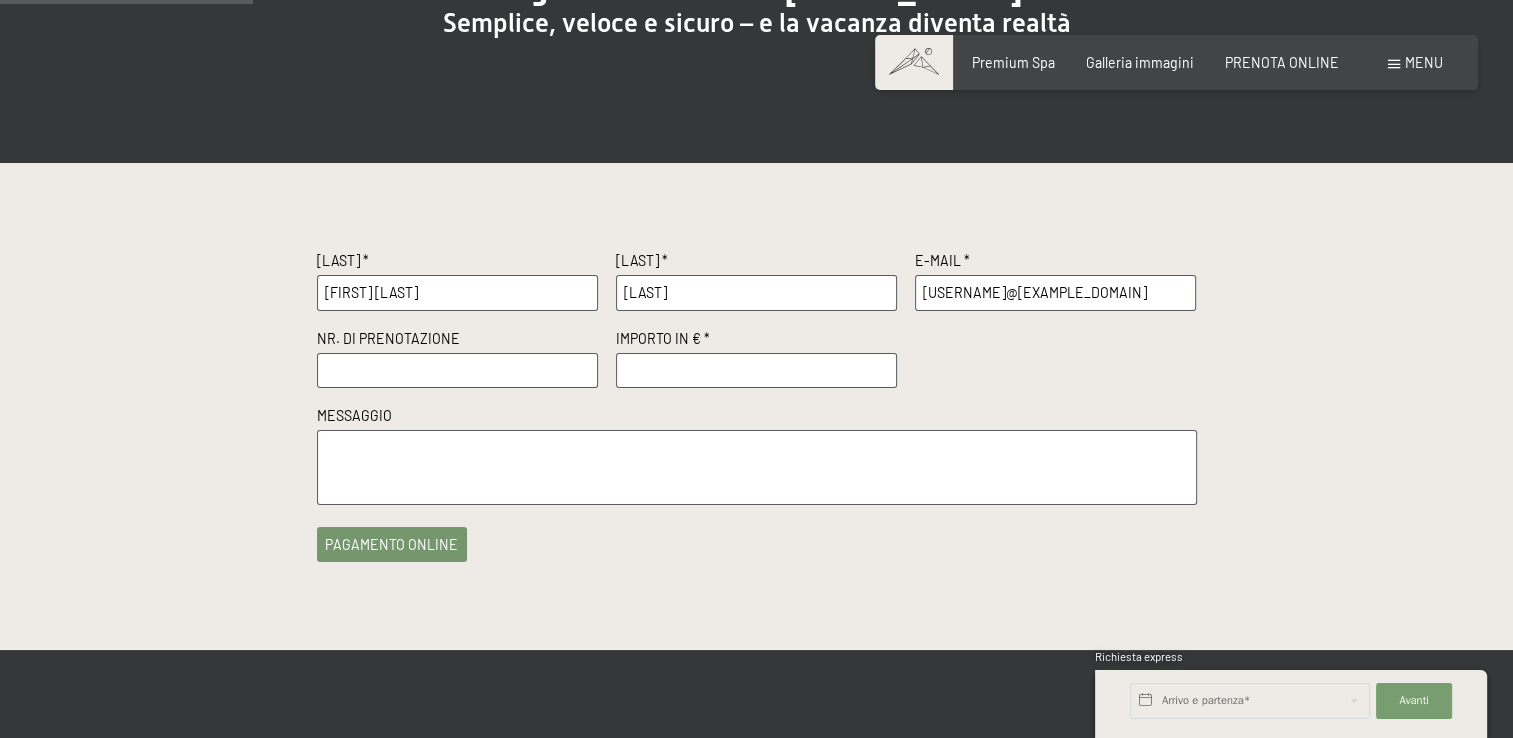 scroll, scrollTop: 944, scrollLeft: 0, axis: vertical 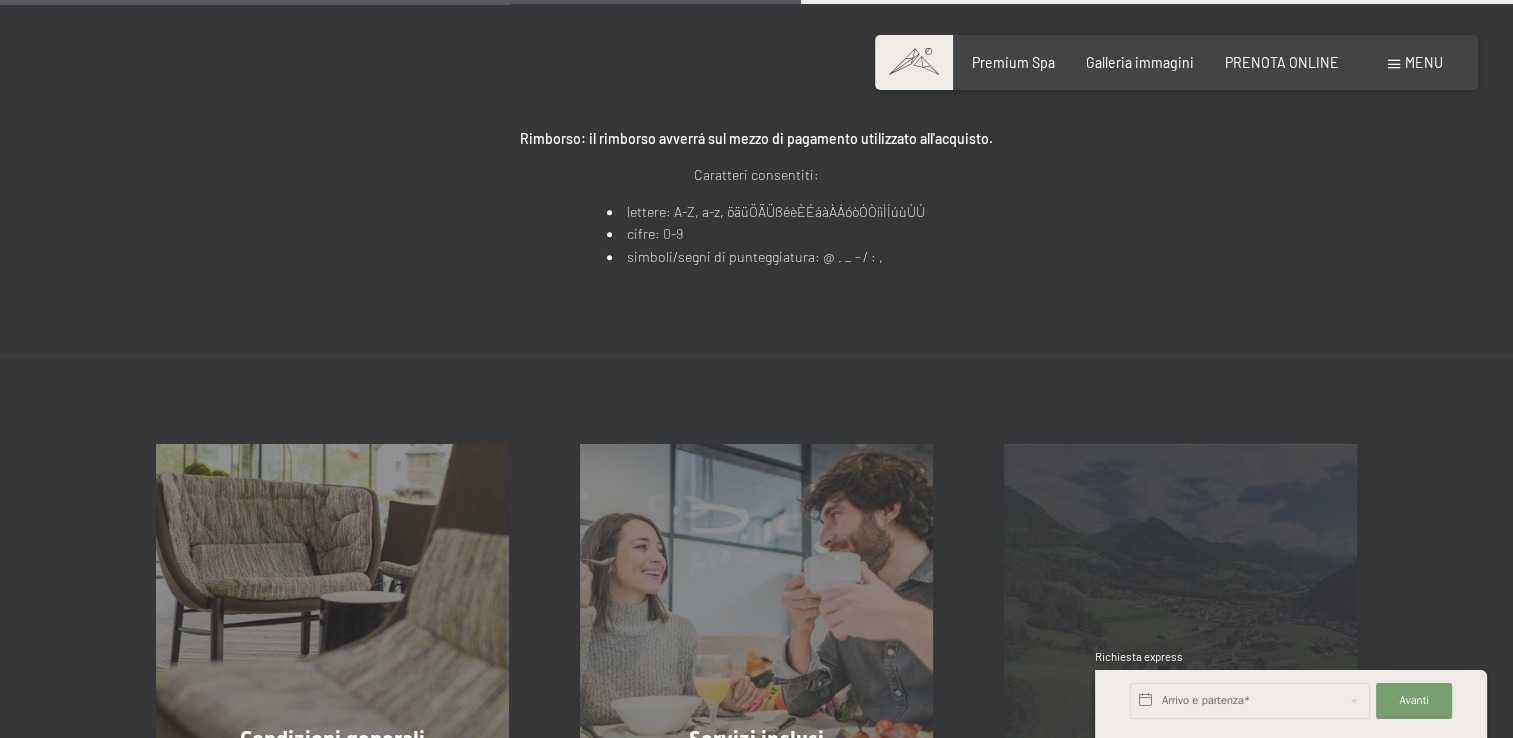 click on "Posizione & arrivo           mostra altro" at bounding box center (1180, 620) 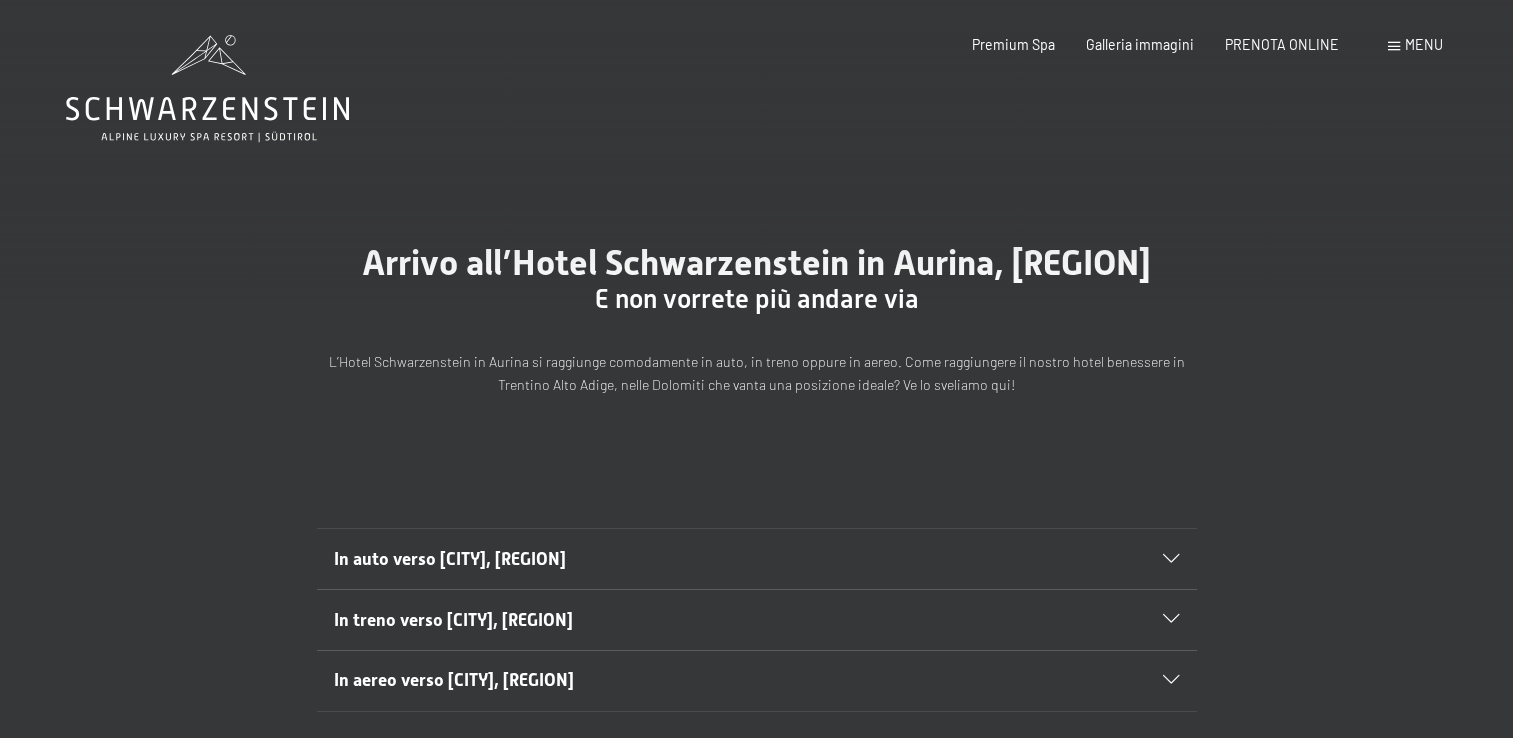 scroll, scrollTop: 0, scrollLeft: 0, axis: both 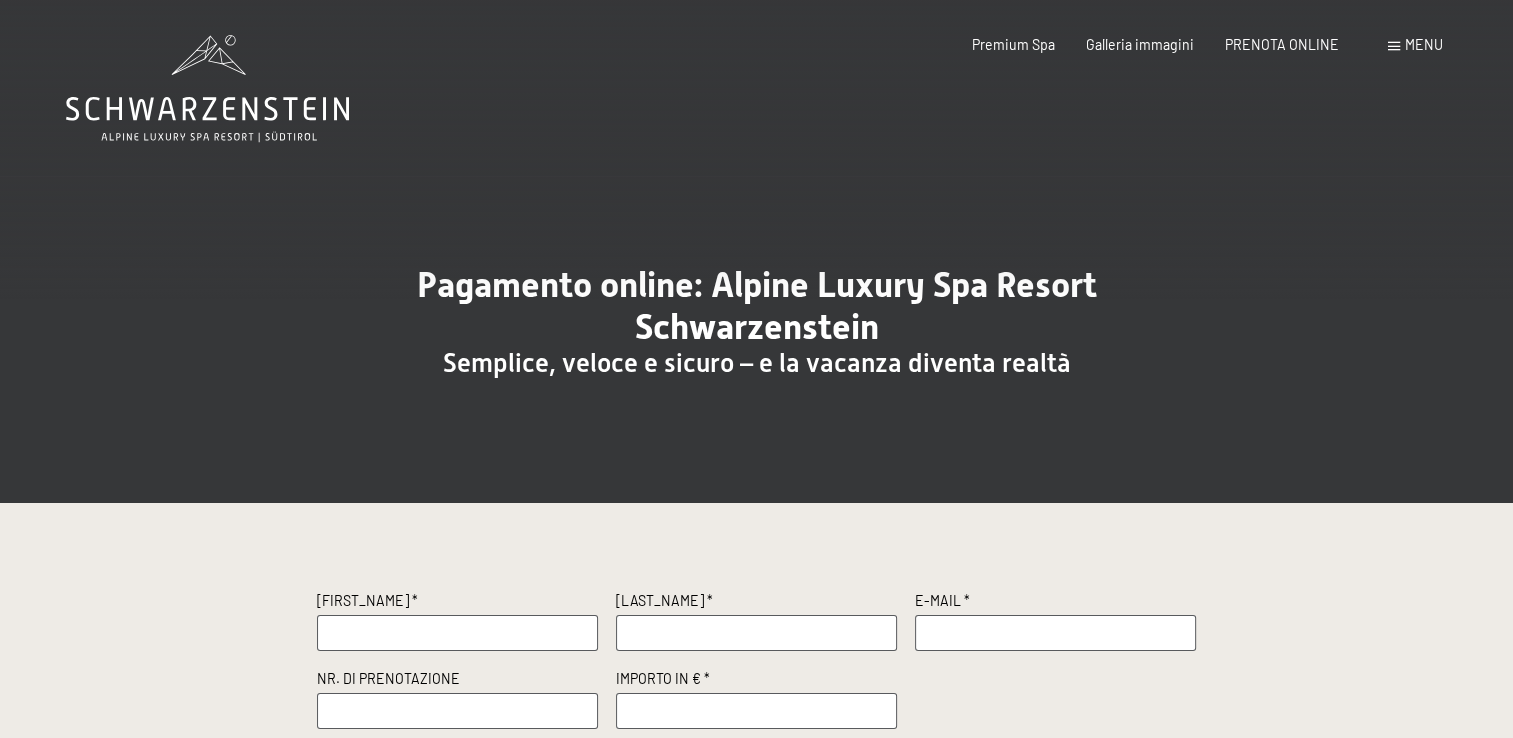 click at bounding box center (458, 633) 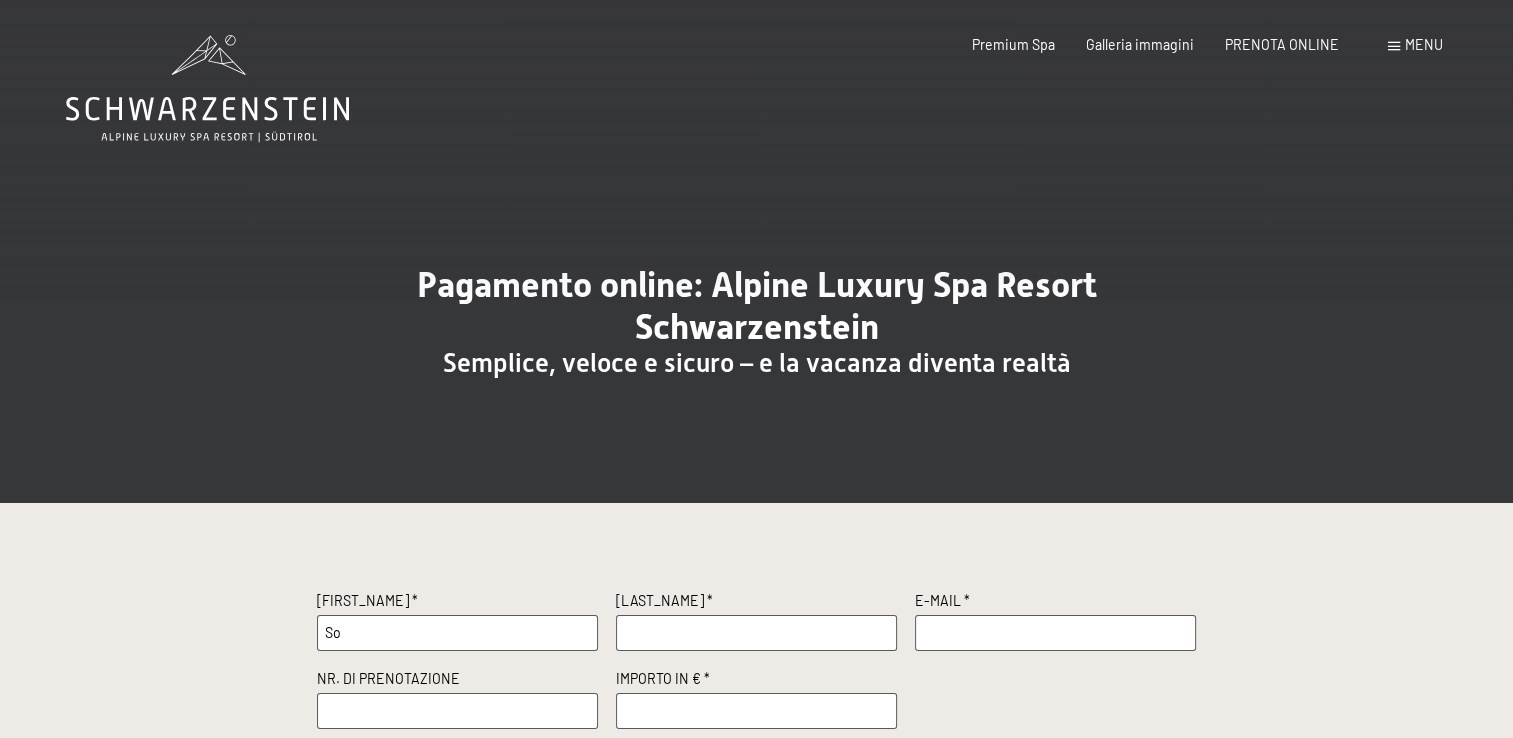 type on "So" 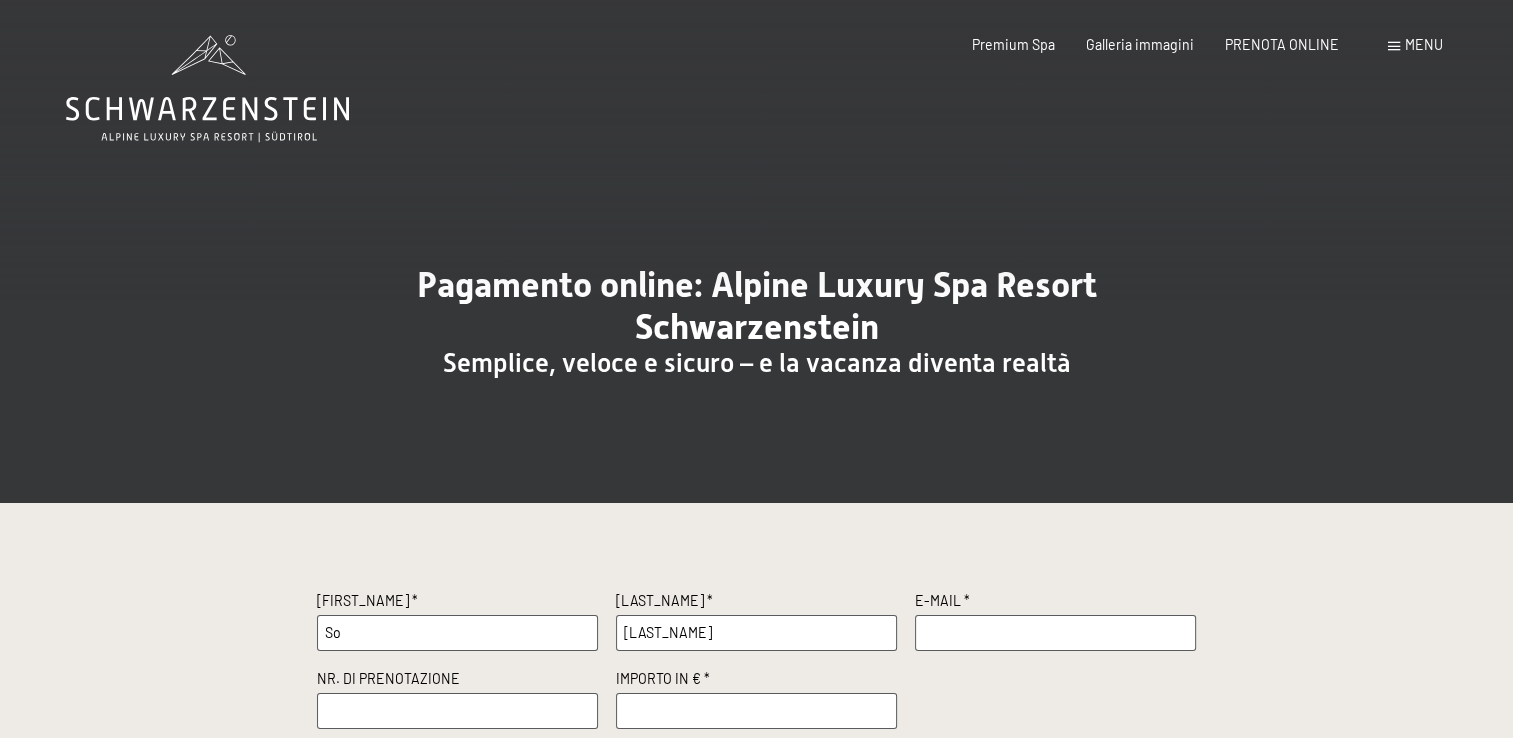 type on "Gini" 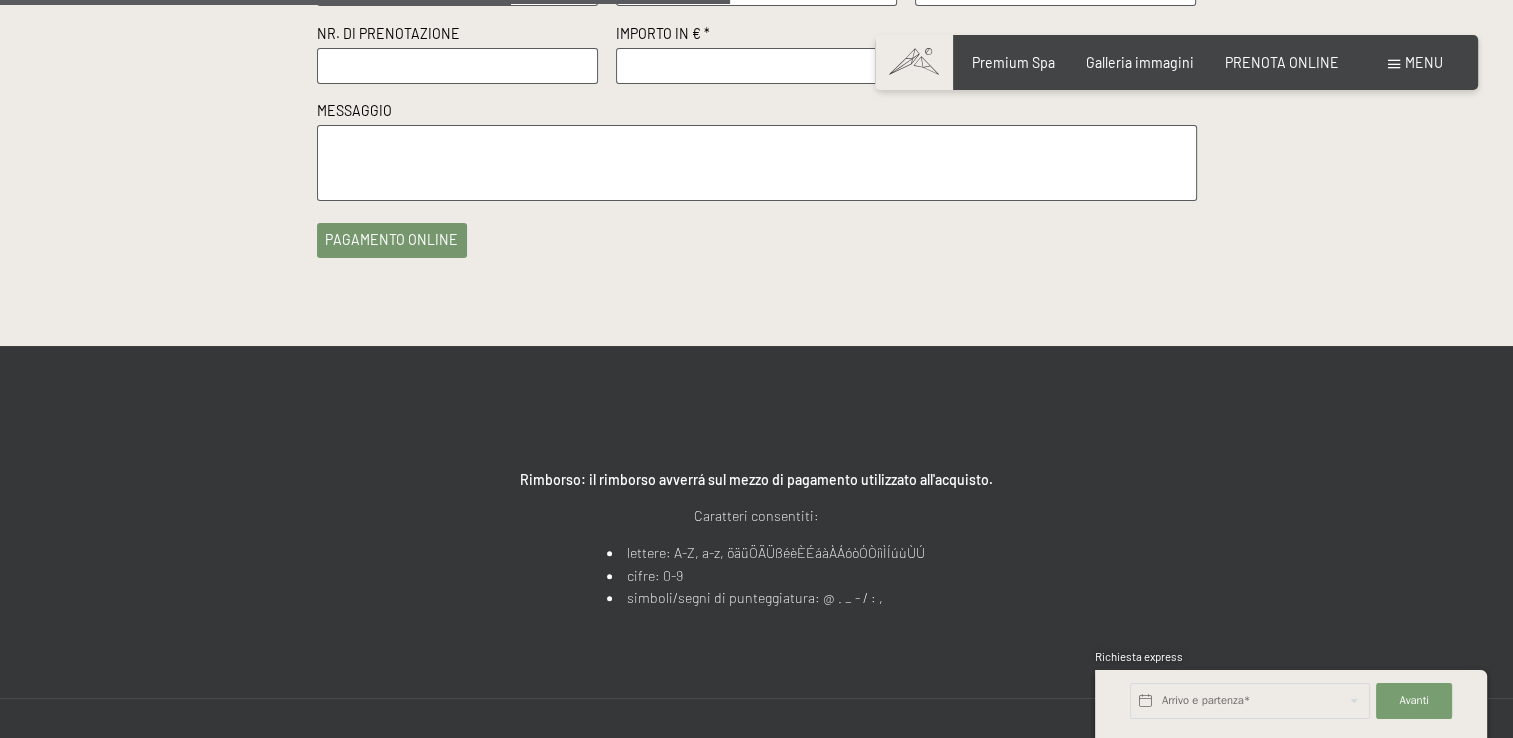 scroll, scrollTop: 860, scrollLeft: 0, axis: vertical 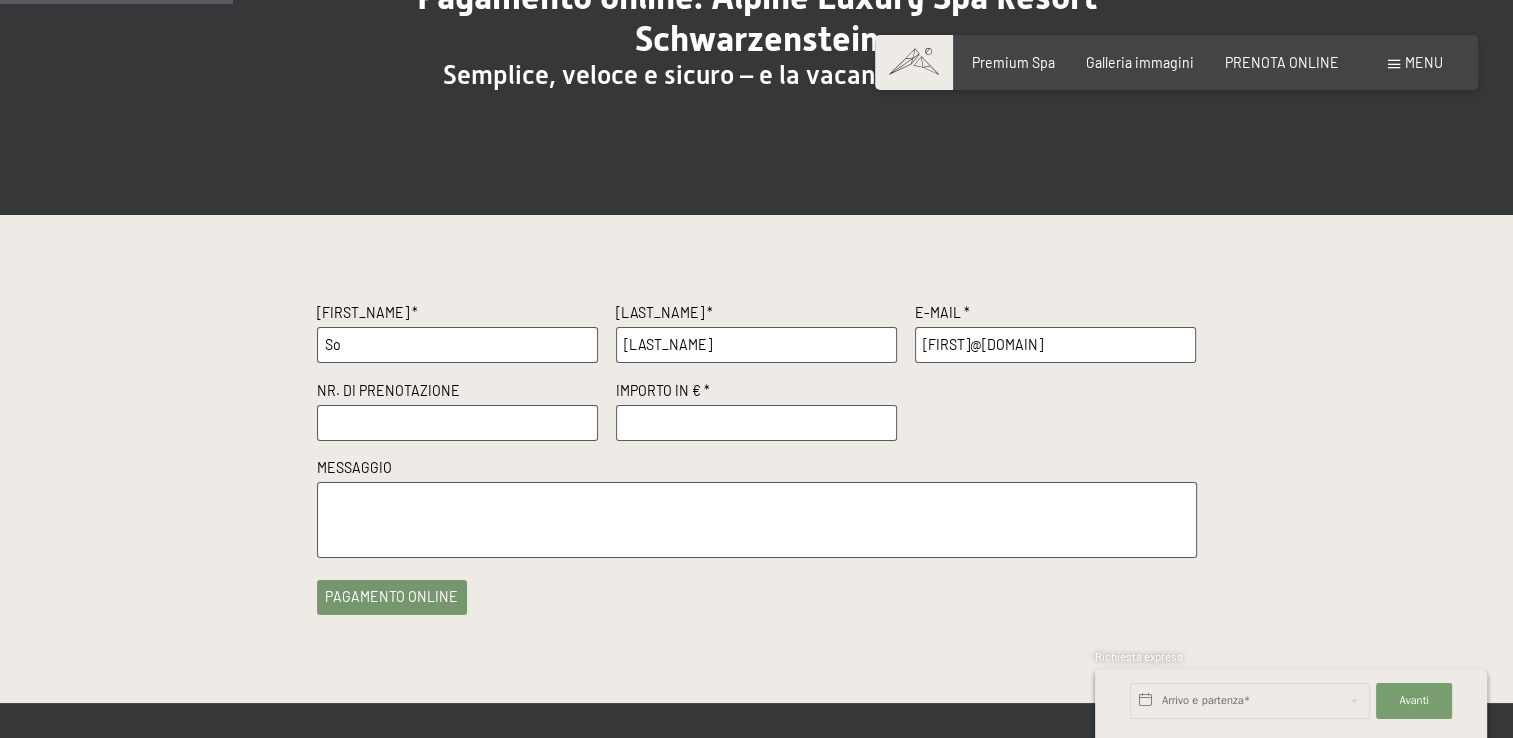 click at bounding box center (458, 423) 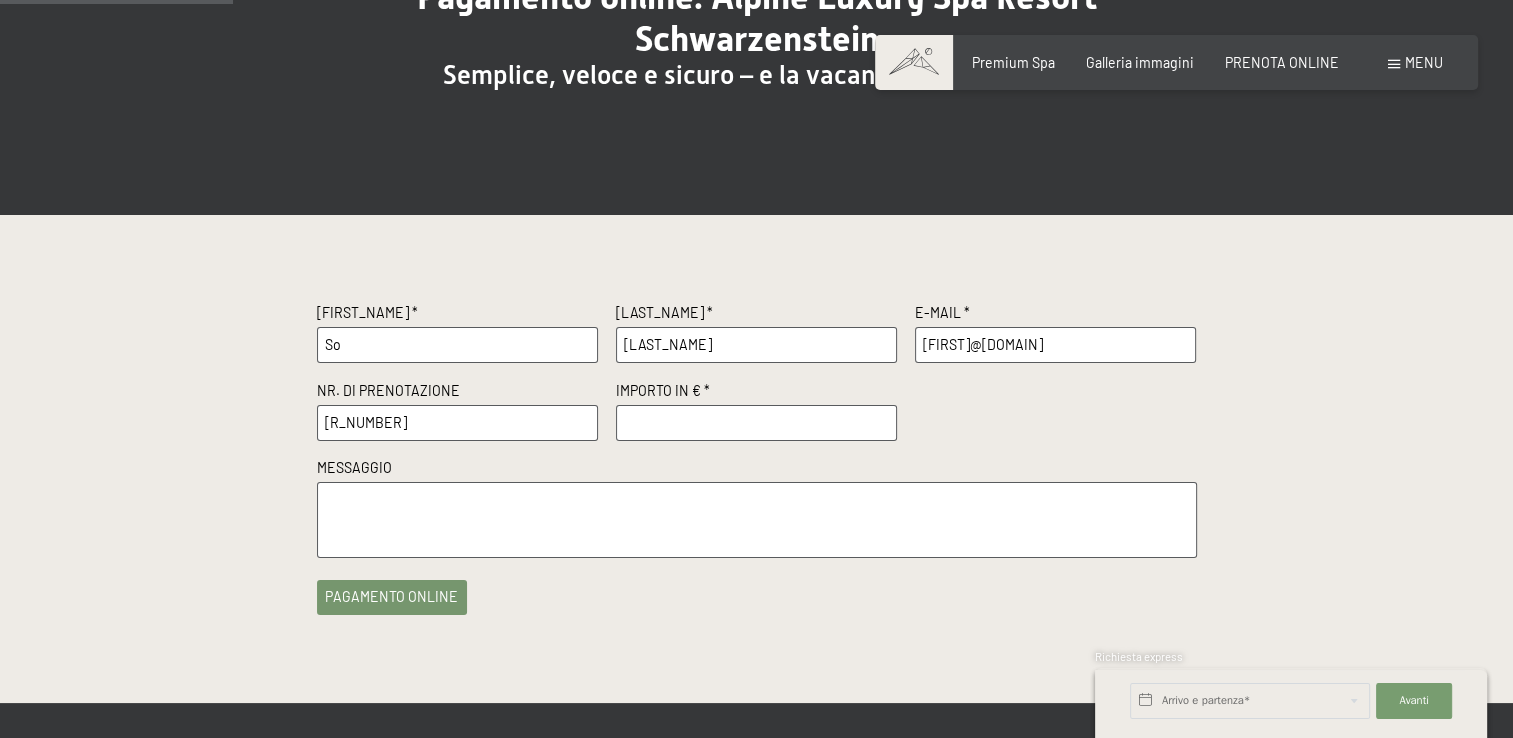 type on "R53927" 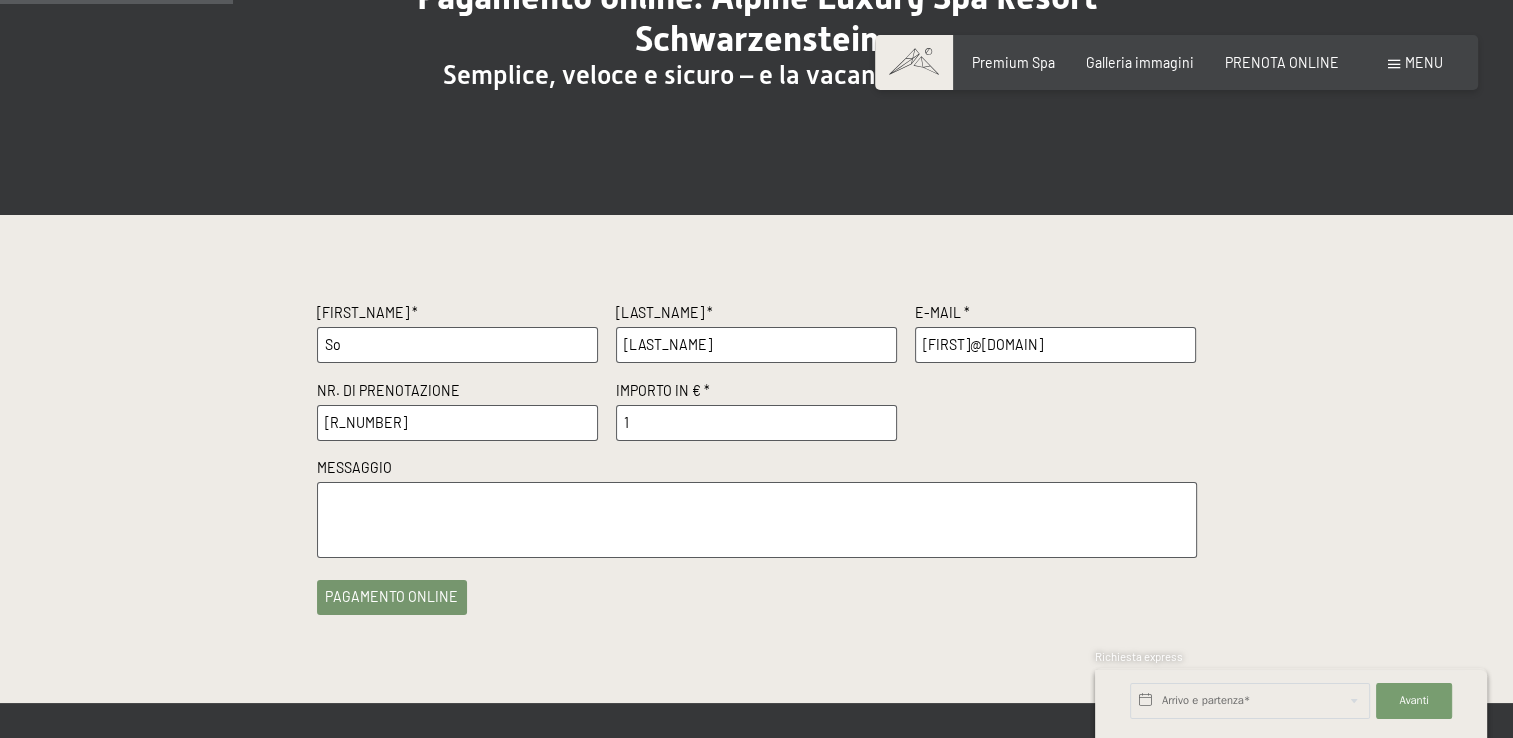 click on "1" at bounding box center [757, 423] 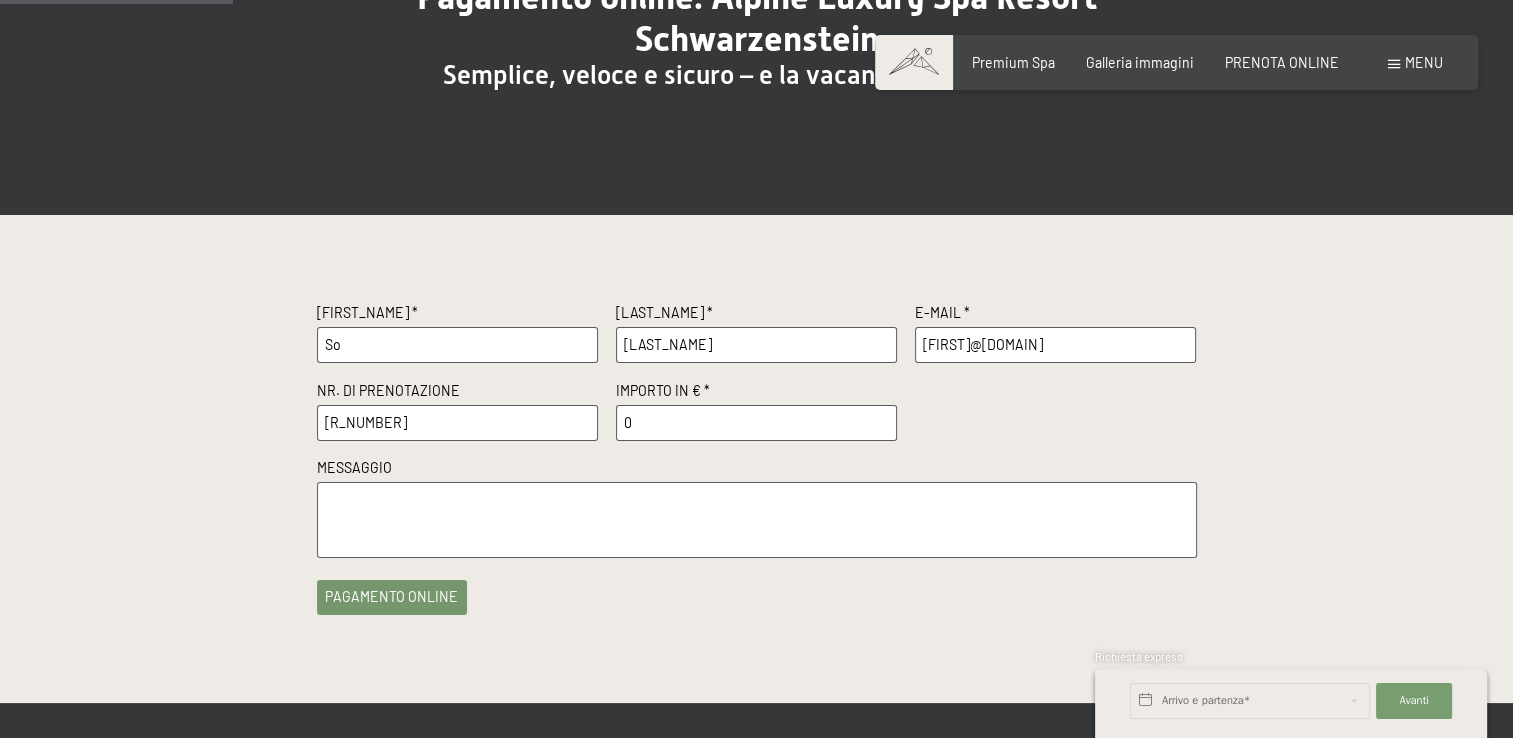 type on "0" 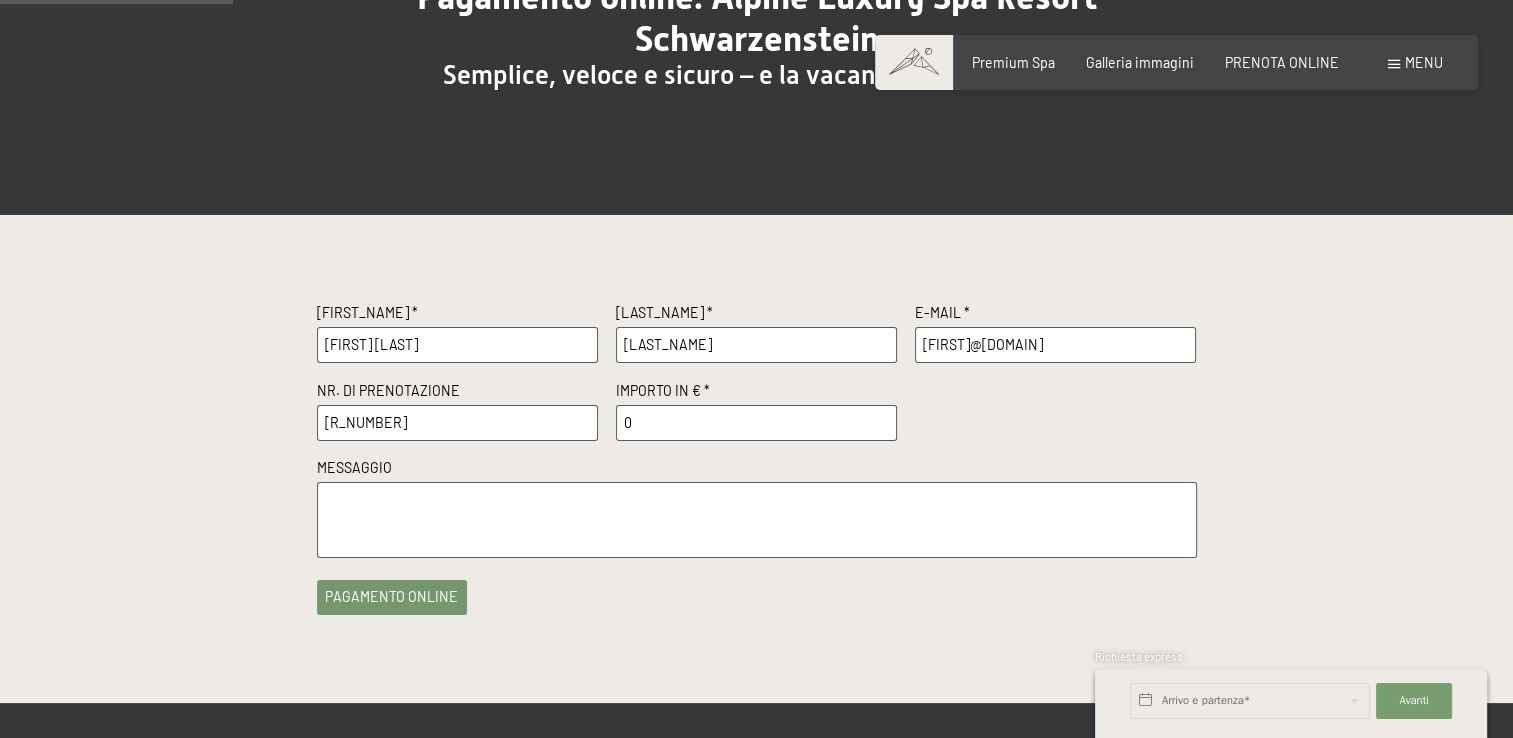 click at bounding box center (757, 519) 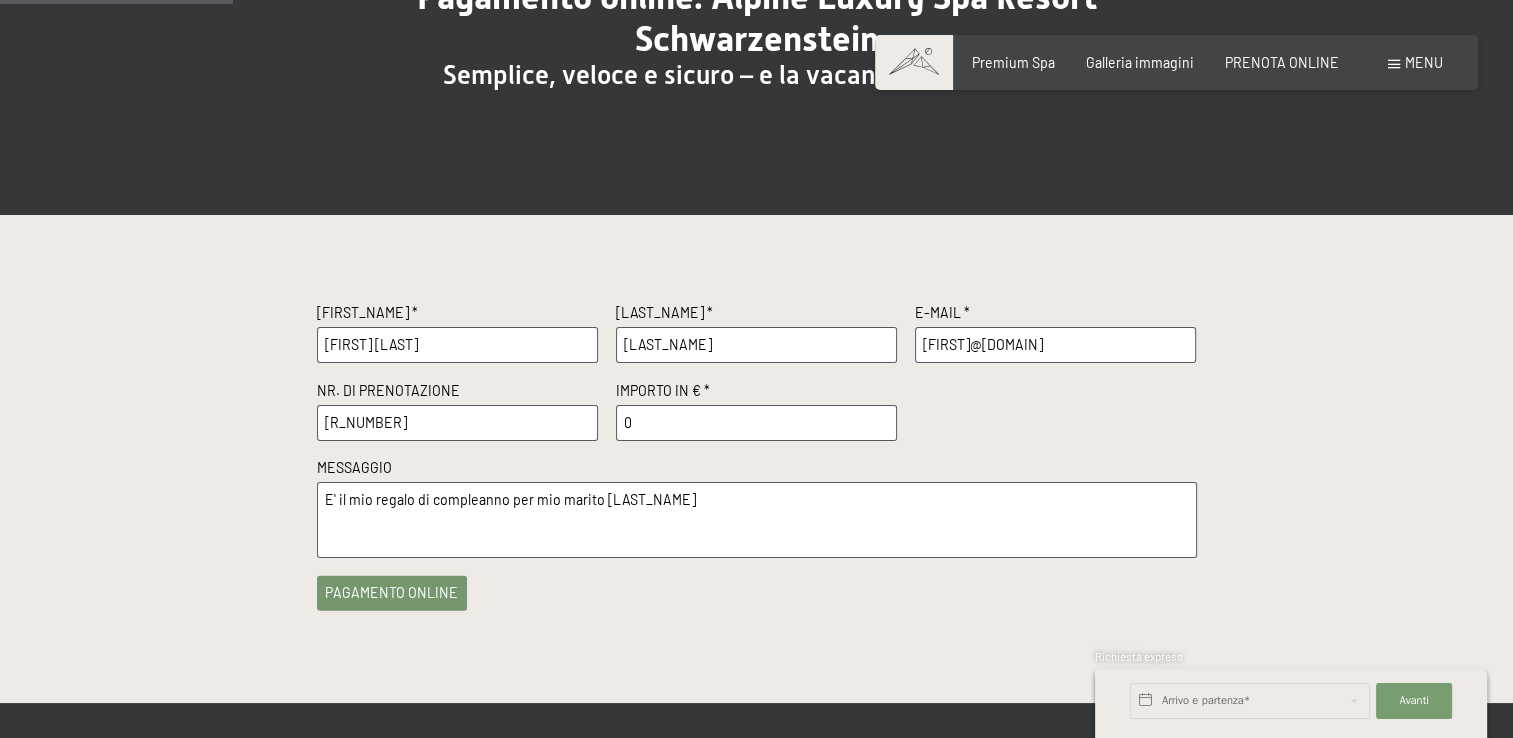 type on "E' il mio regalo di compleanno per mio marito MASSIMO DELL'ACQUA" 